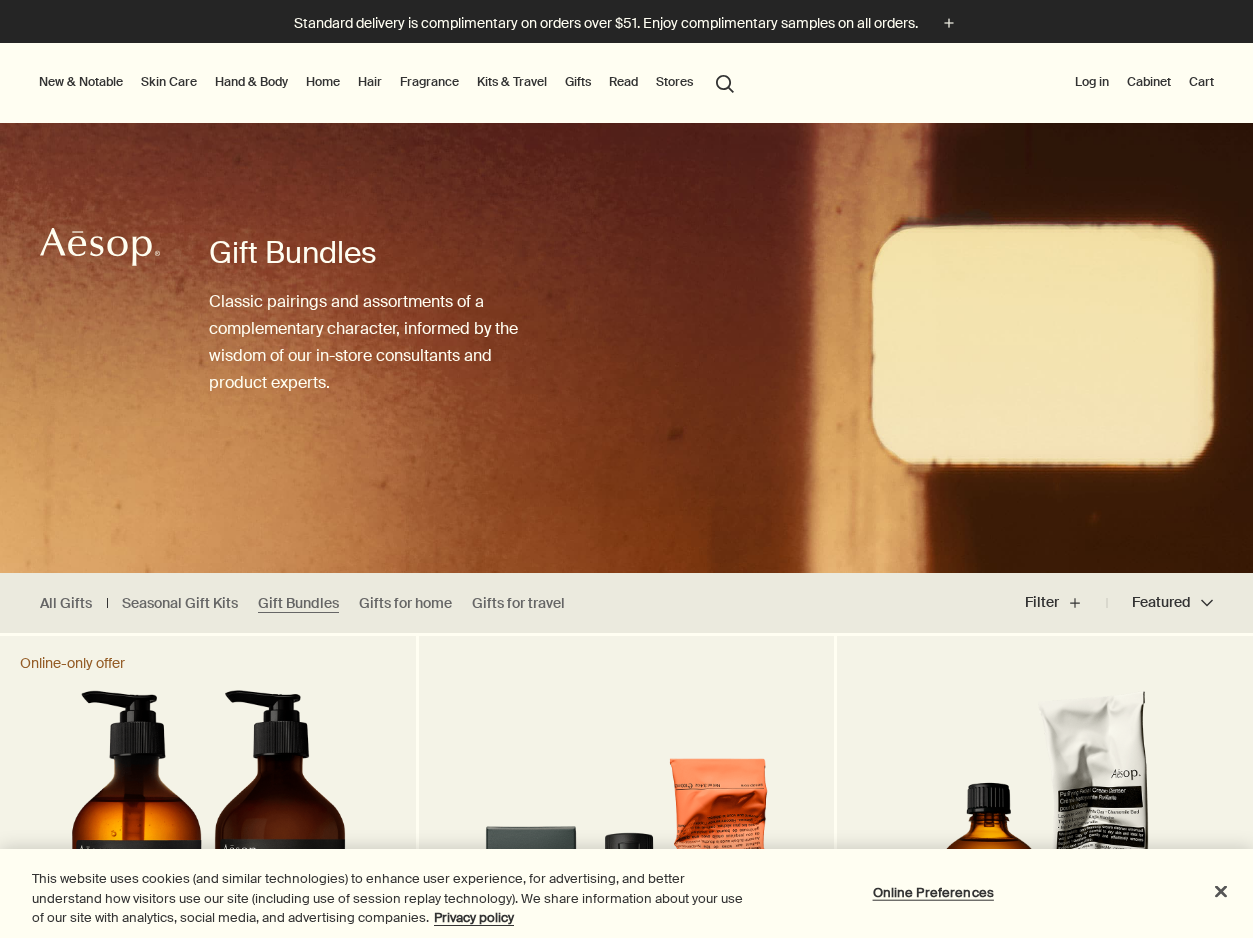 scroll, scrollTop: 0, scrollLeft: 0, axis: both 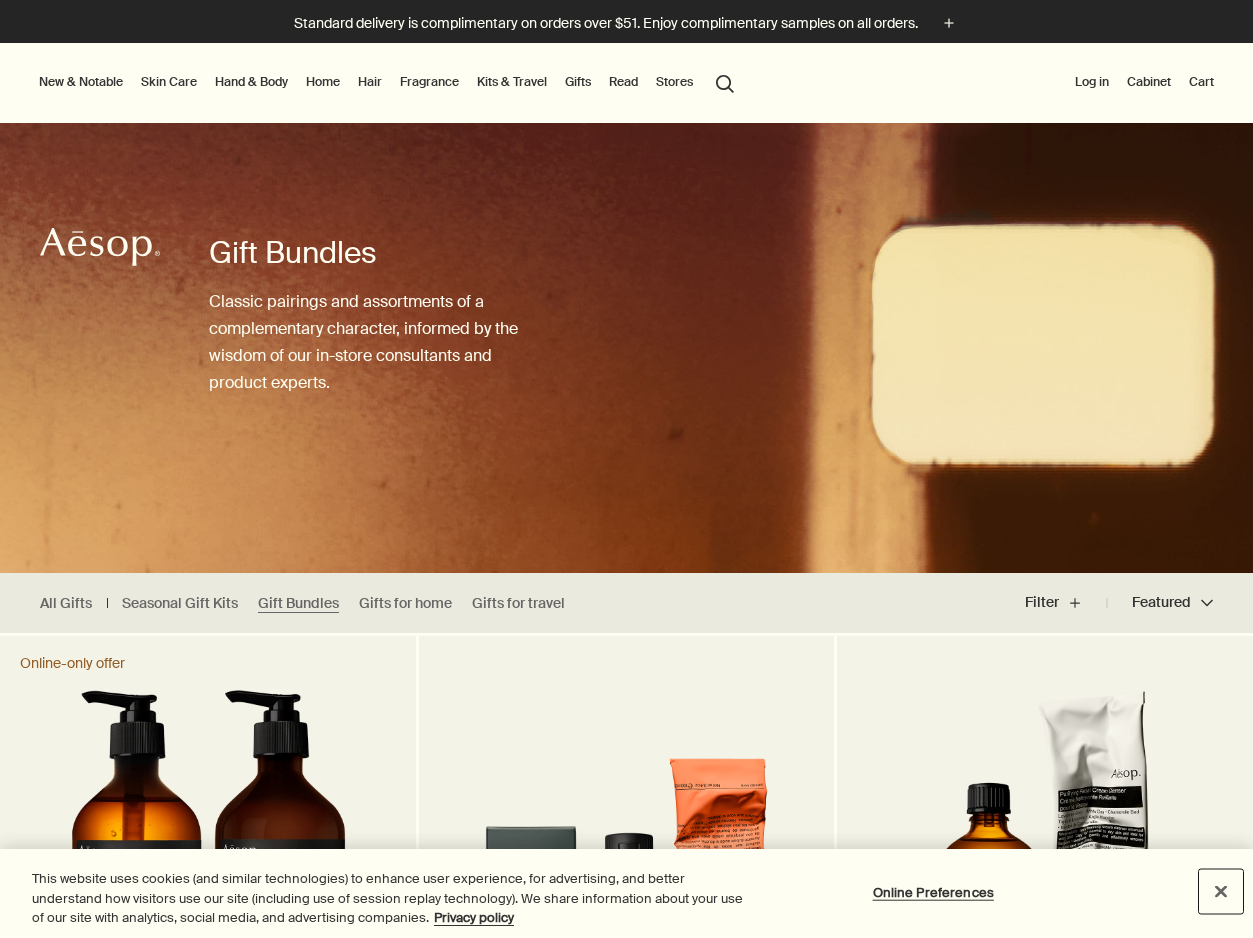 click at bounding box center (1221, 891) 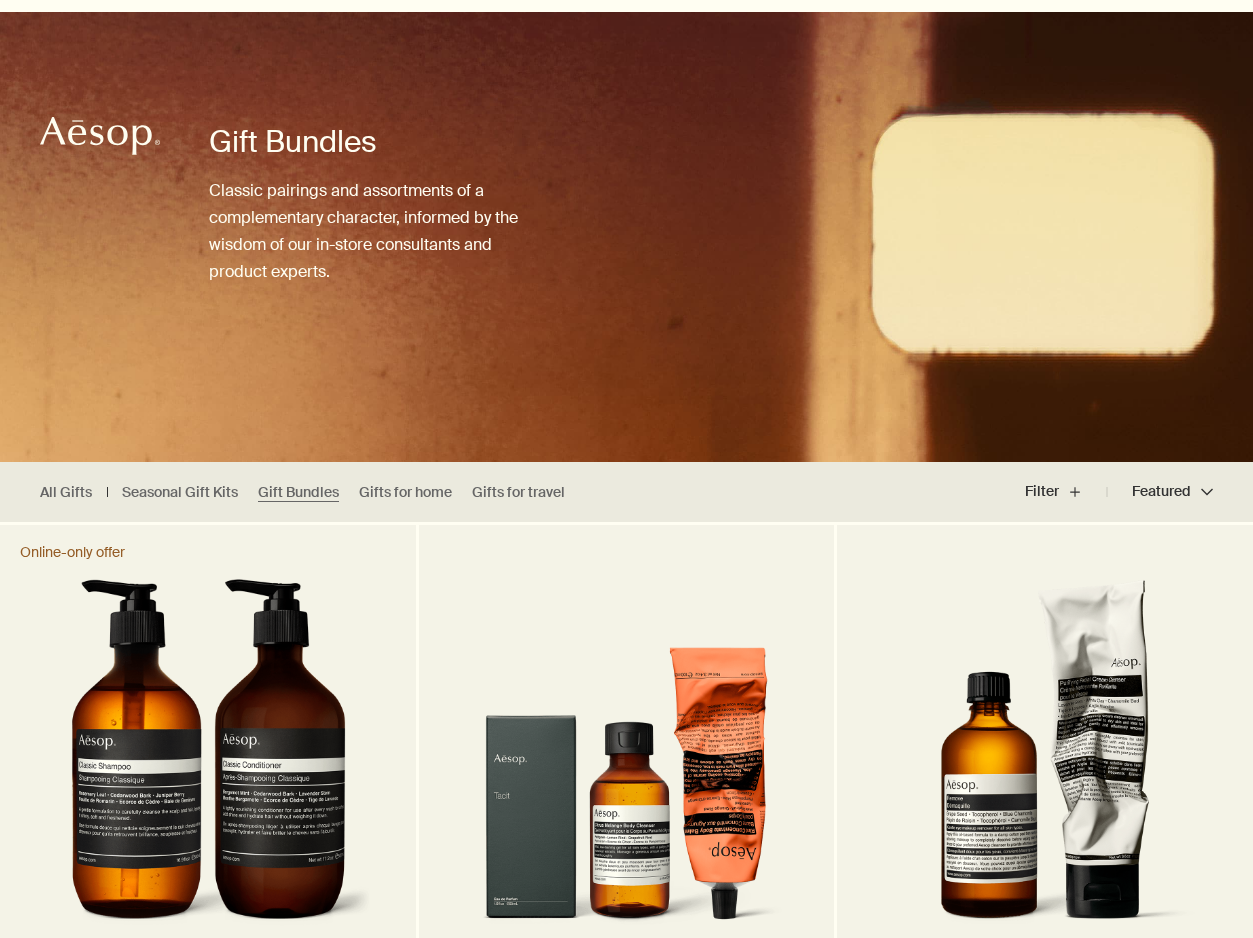 scroll, scrollTop: 0, scrollLeft: 0, axis: both 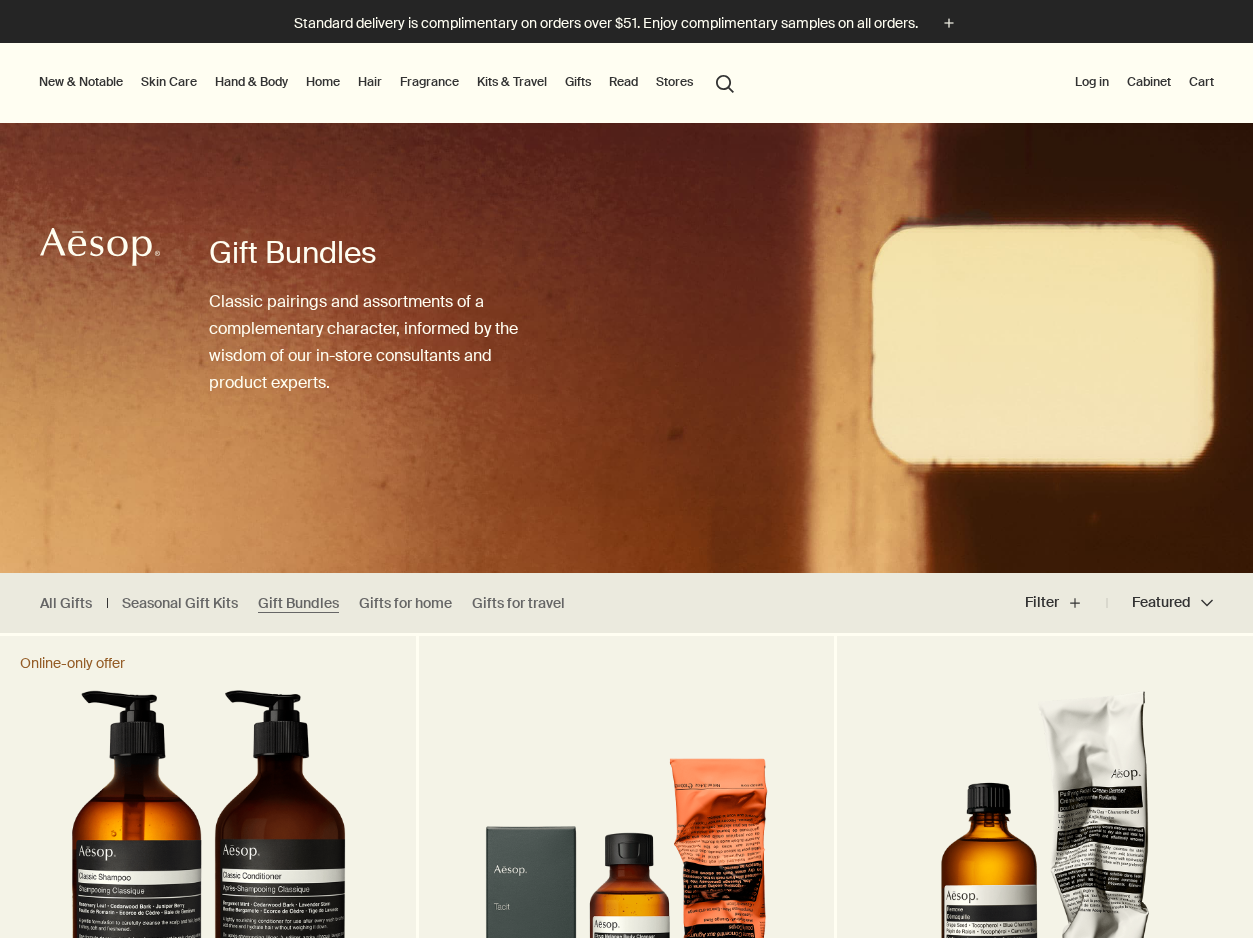 click on "New & Notable" at bounding box center (81, 82) 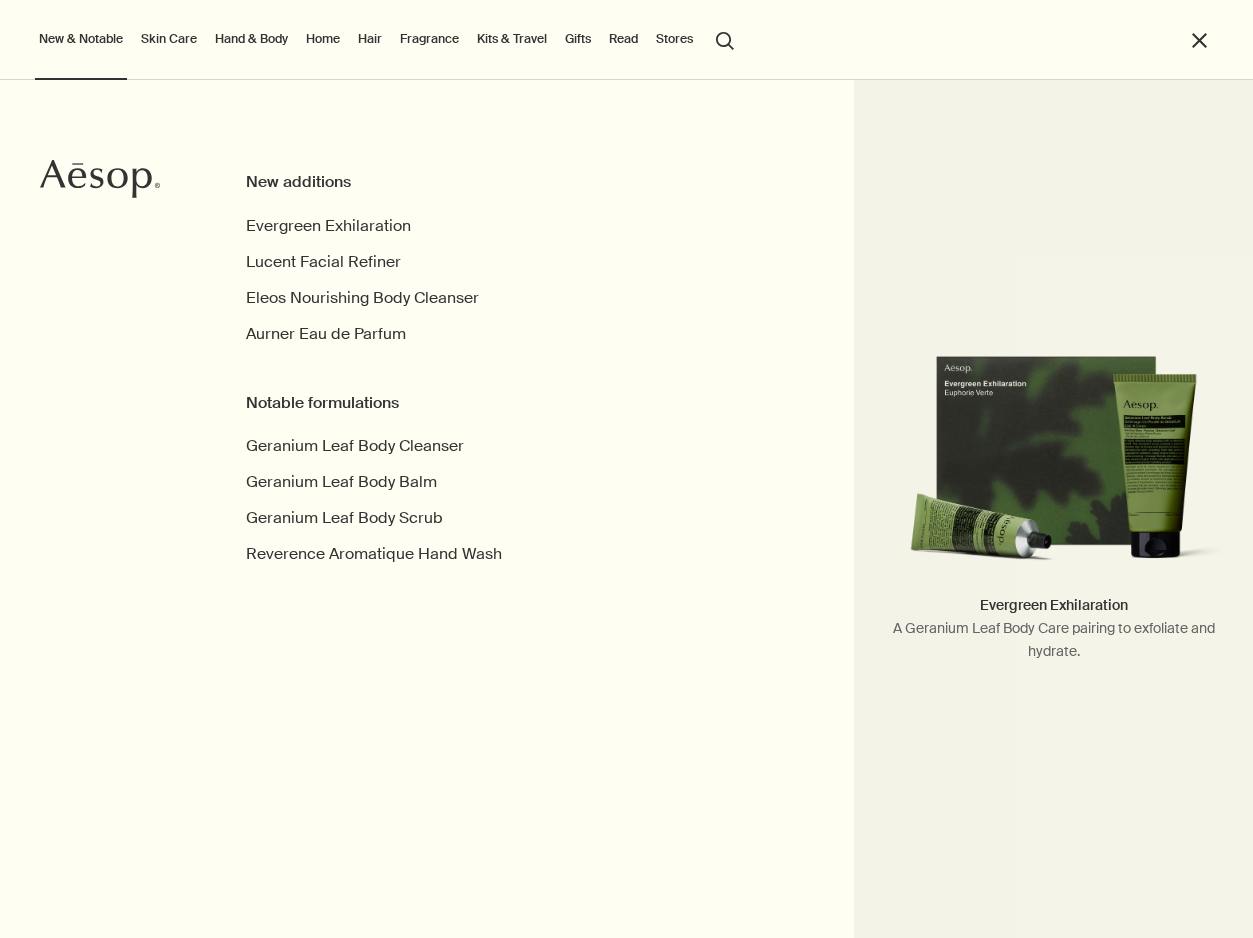 click on "New additions" at bounding box center (397, 182) 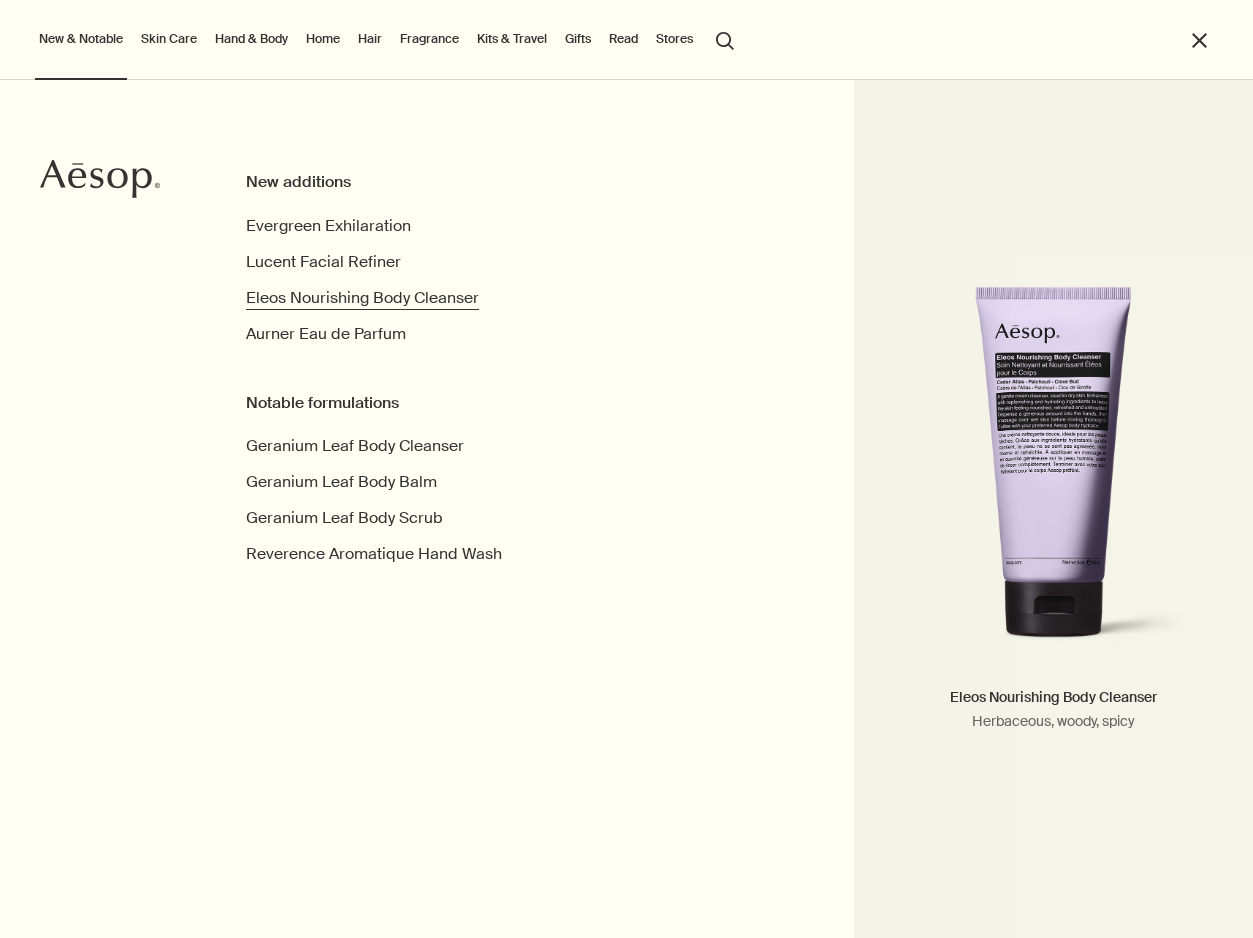 click on "Eleos Nourishing Body Cleanser" at bounding box center (362, 297) 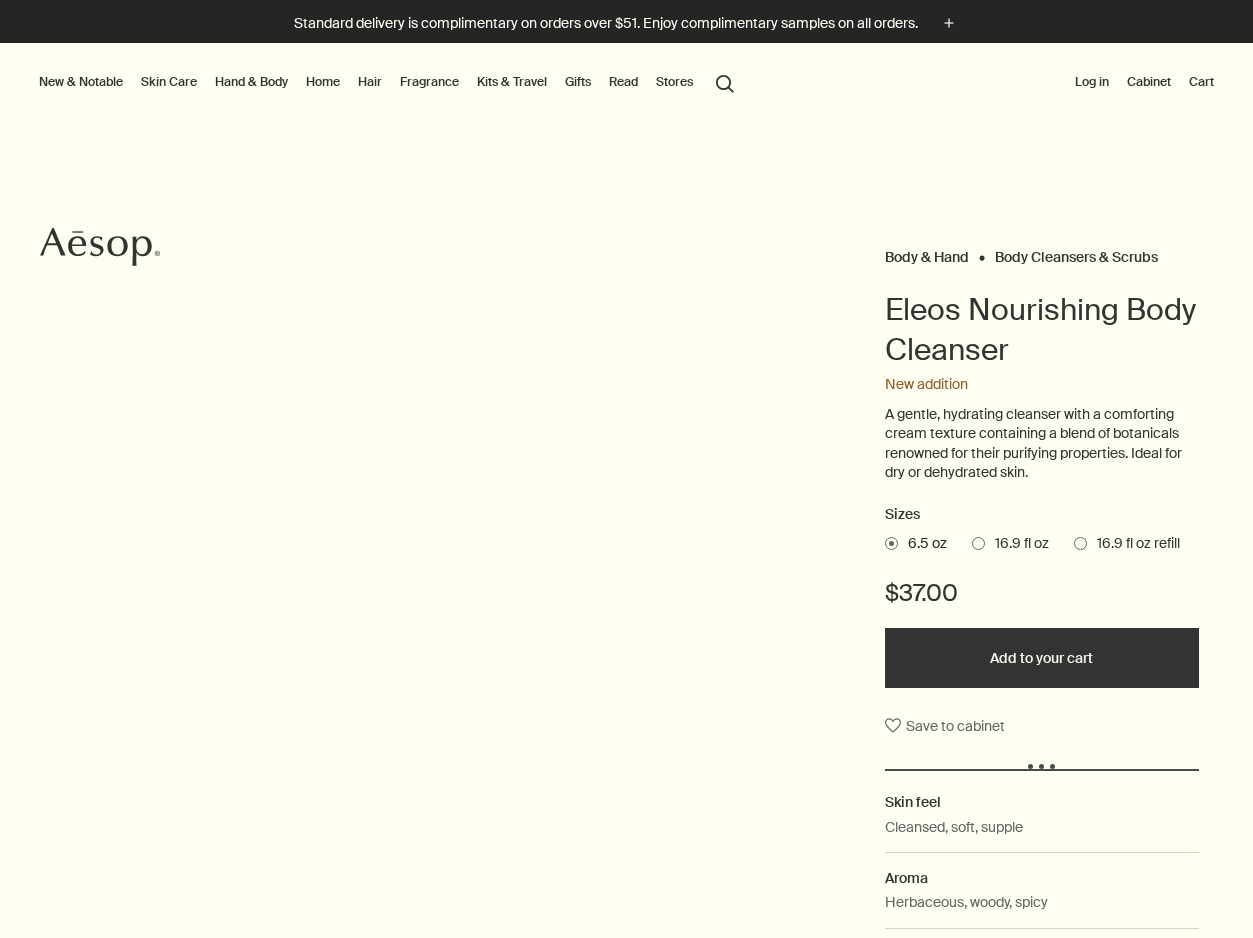 scroll, scrollTop: 0, scrollLeft: 0, axis: both 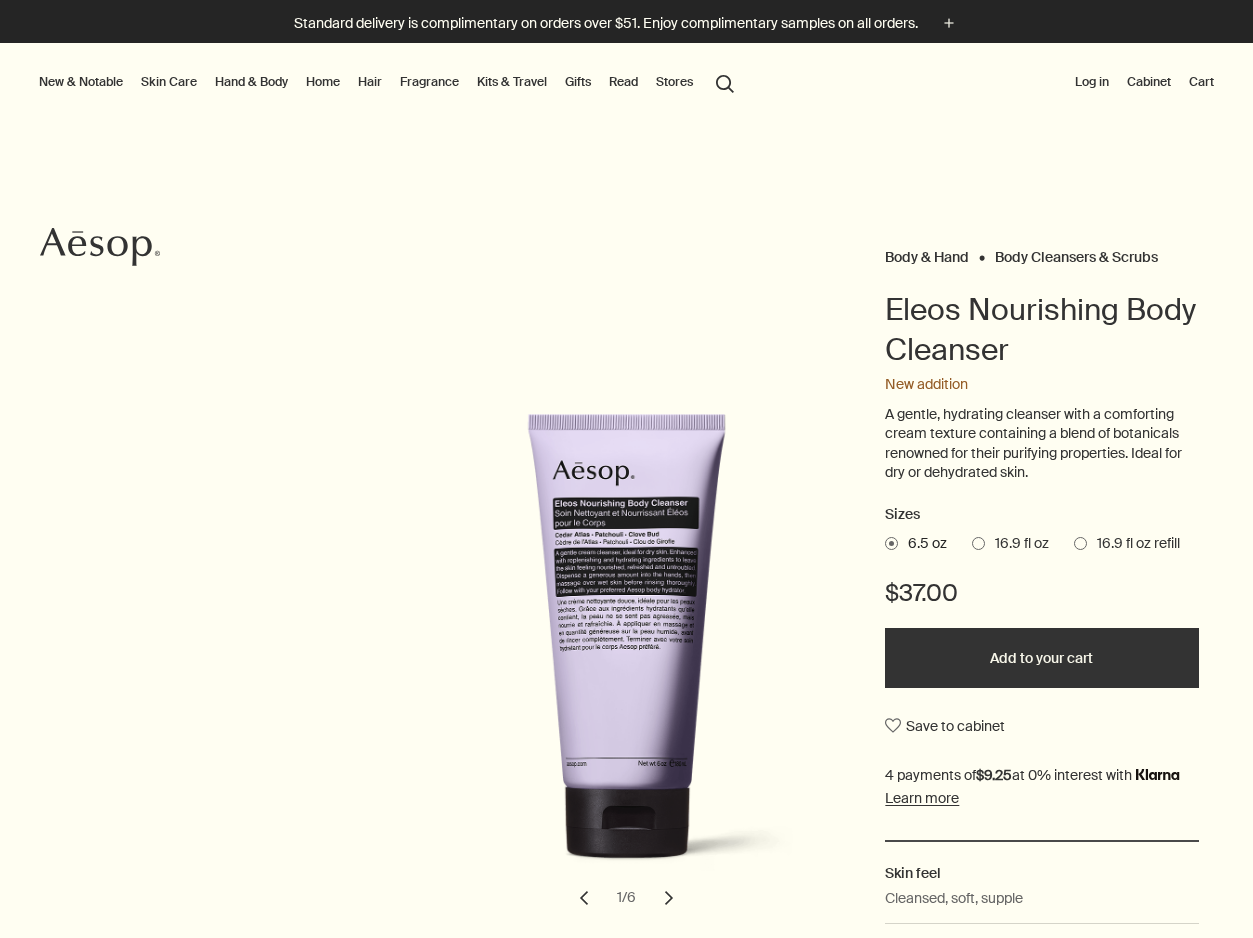click on "Kits & Travel" at bounding box center [512, 82] 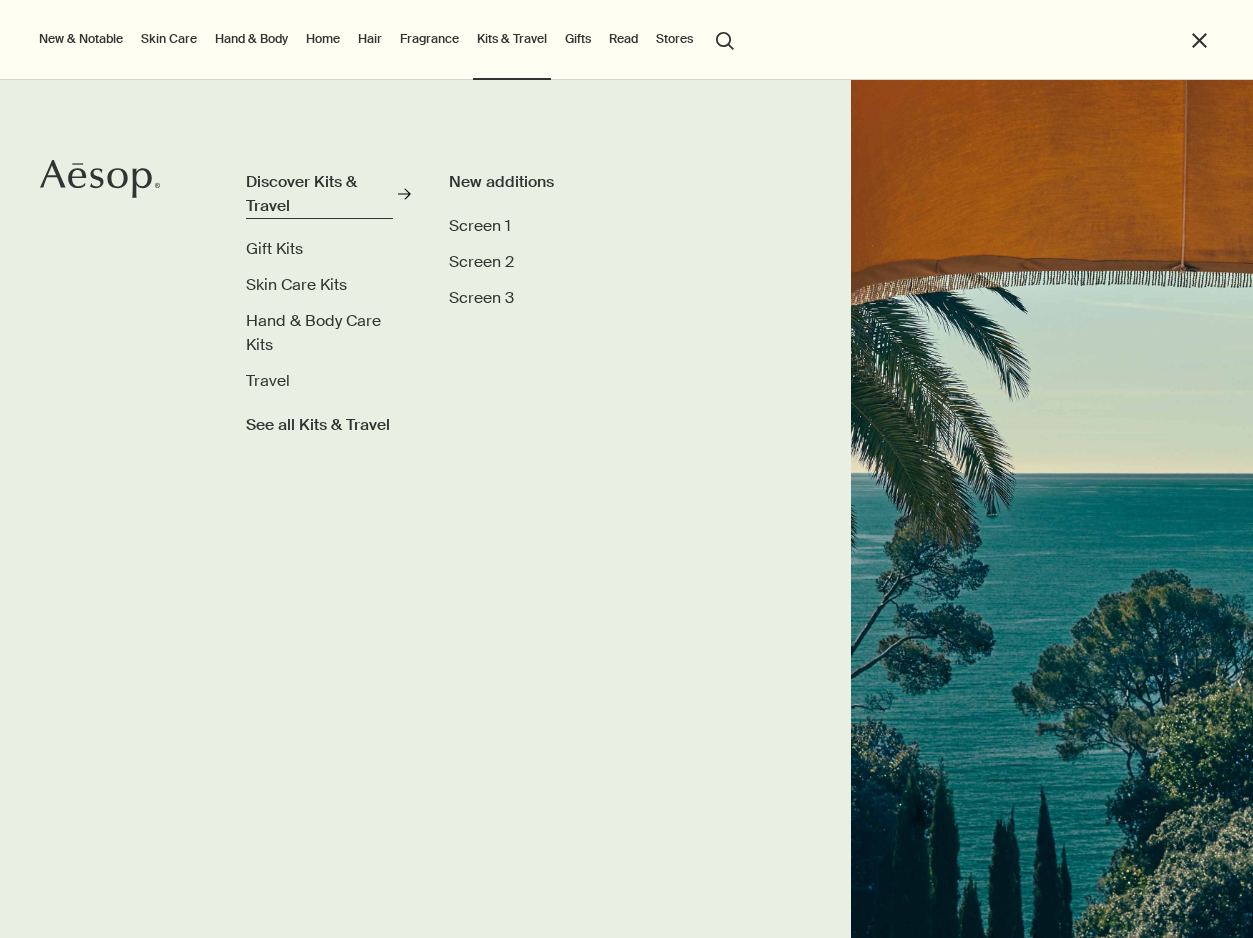 click on "Discover Kits & Travel" at bounding box center (319, 193) 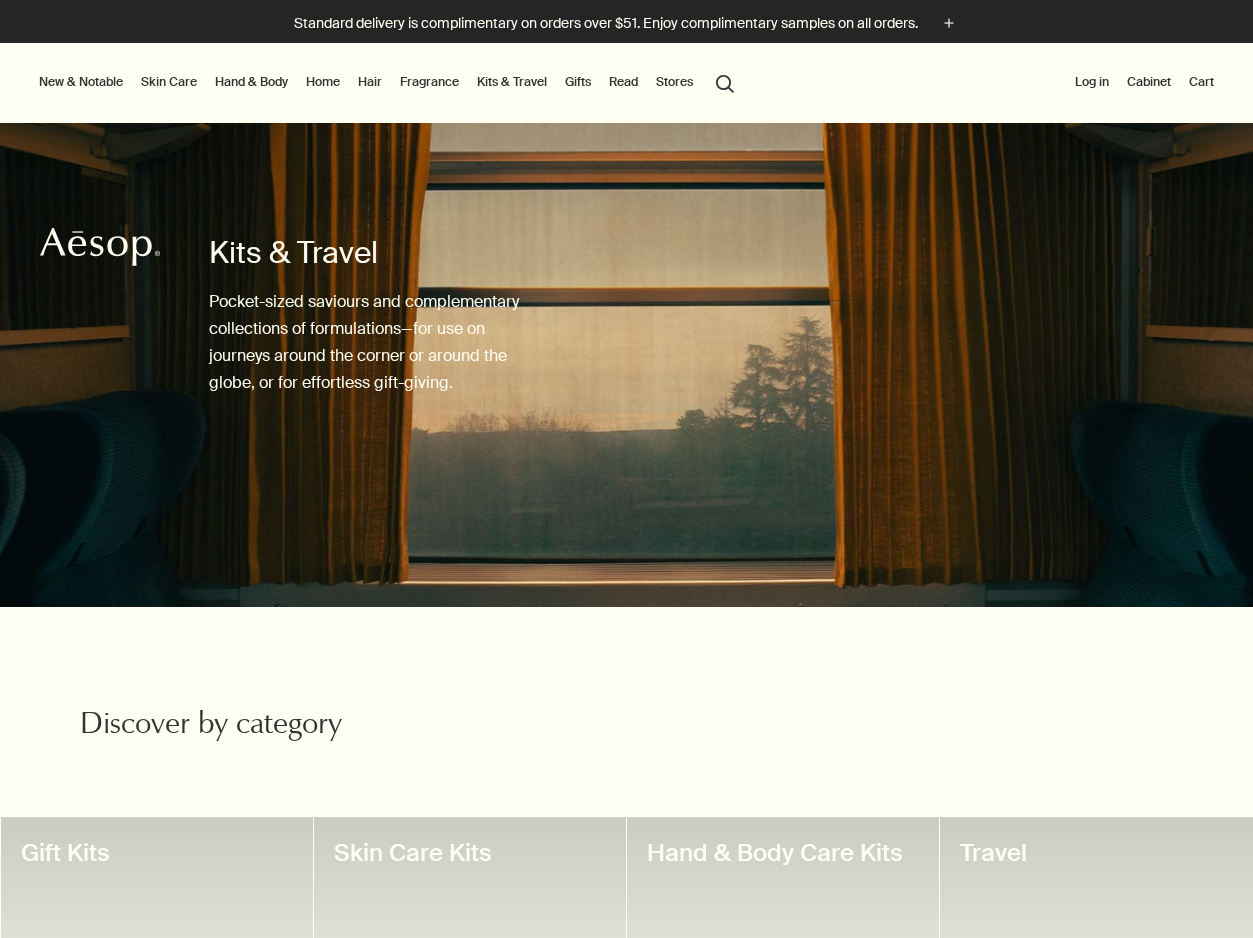 scroll, scrollTop: 0, scrollLeft: 0, axis: both 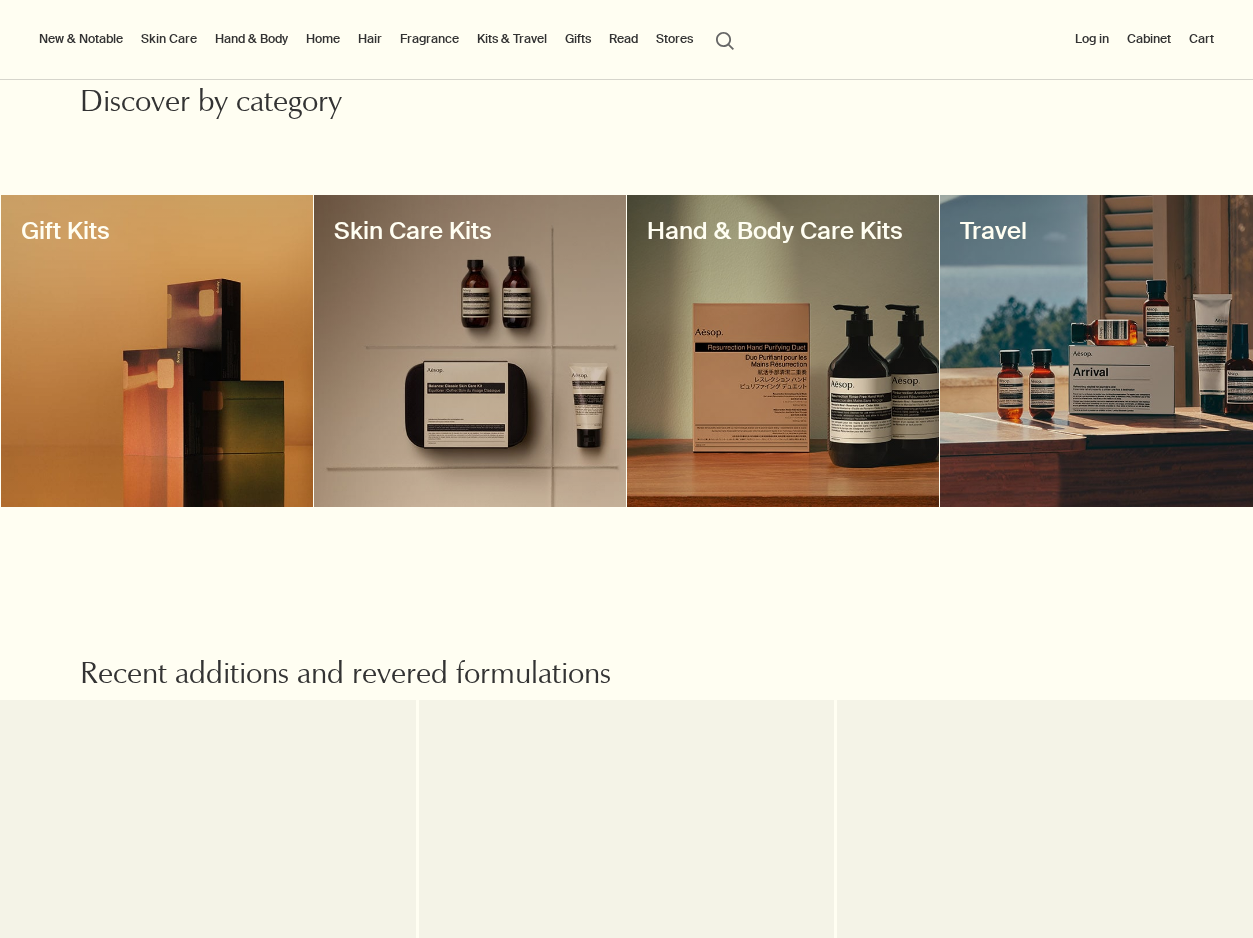 click at bounding box center (470, 351) 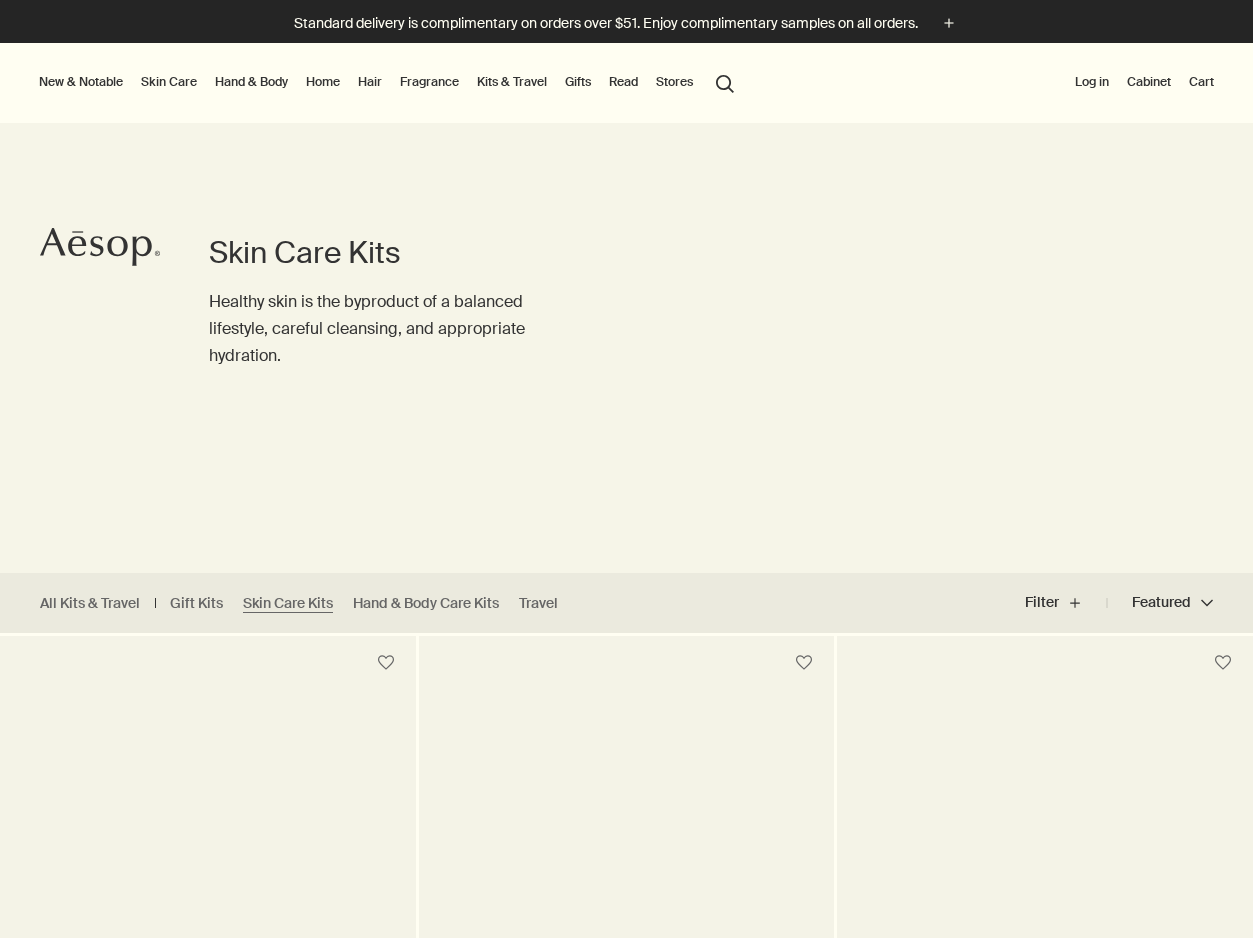 scroll, scrollTop: 0, scrollLeft: 0, axis: both 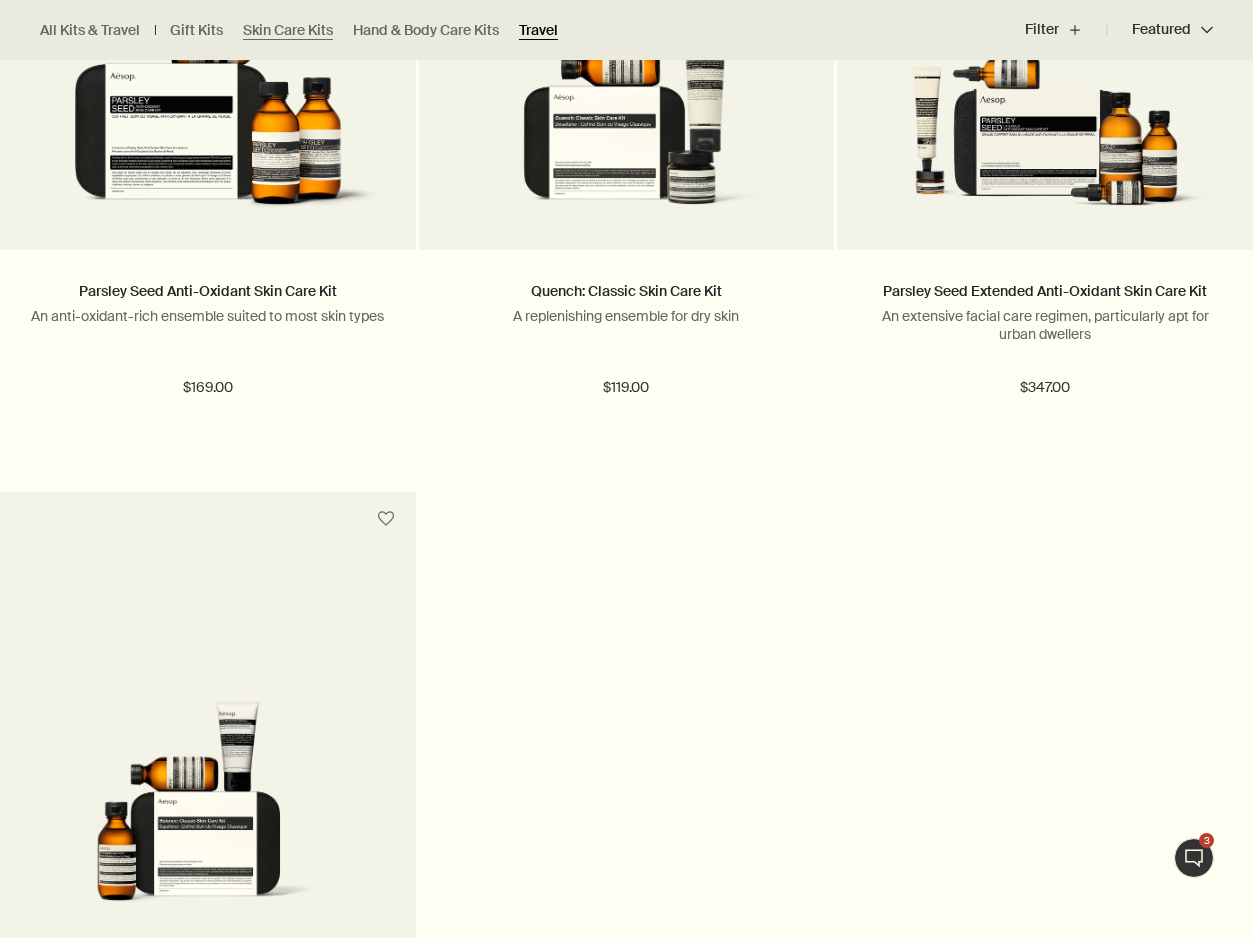 click on "Travel" at bounding box center [538, 30] 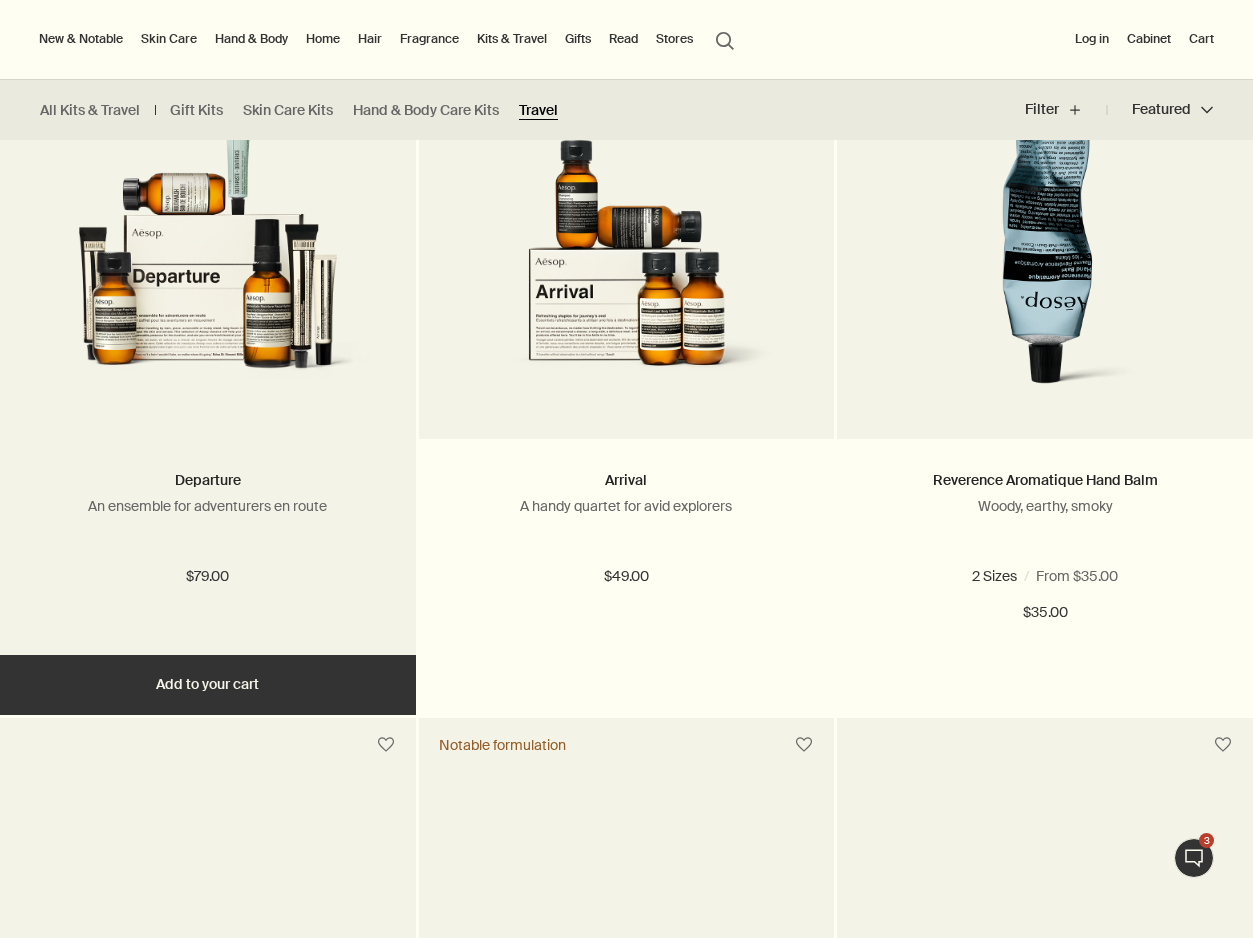 scroll, scrollTop: 2845, scrollLeft: 0, axis: vertical 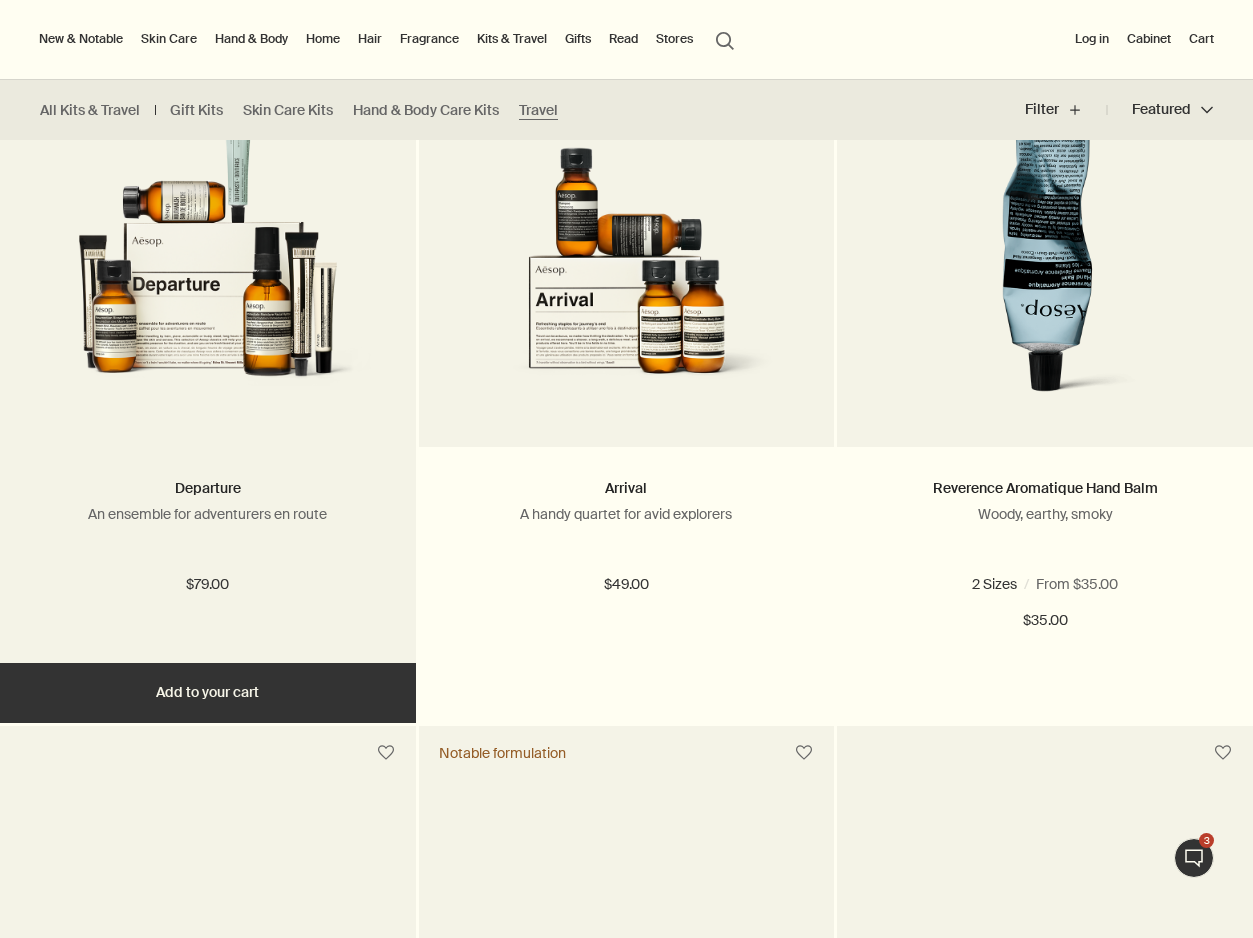 click at bounding box center (208, 262) 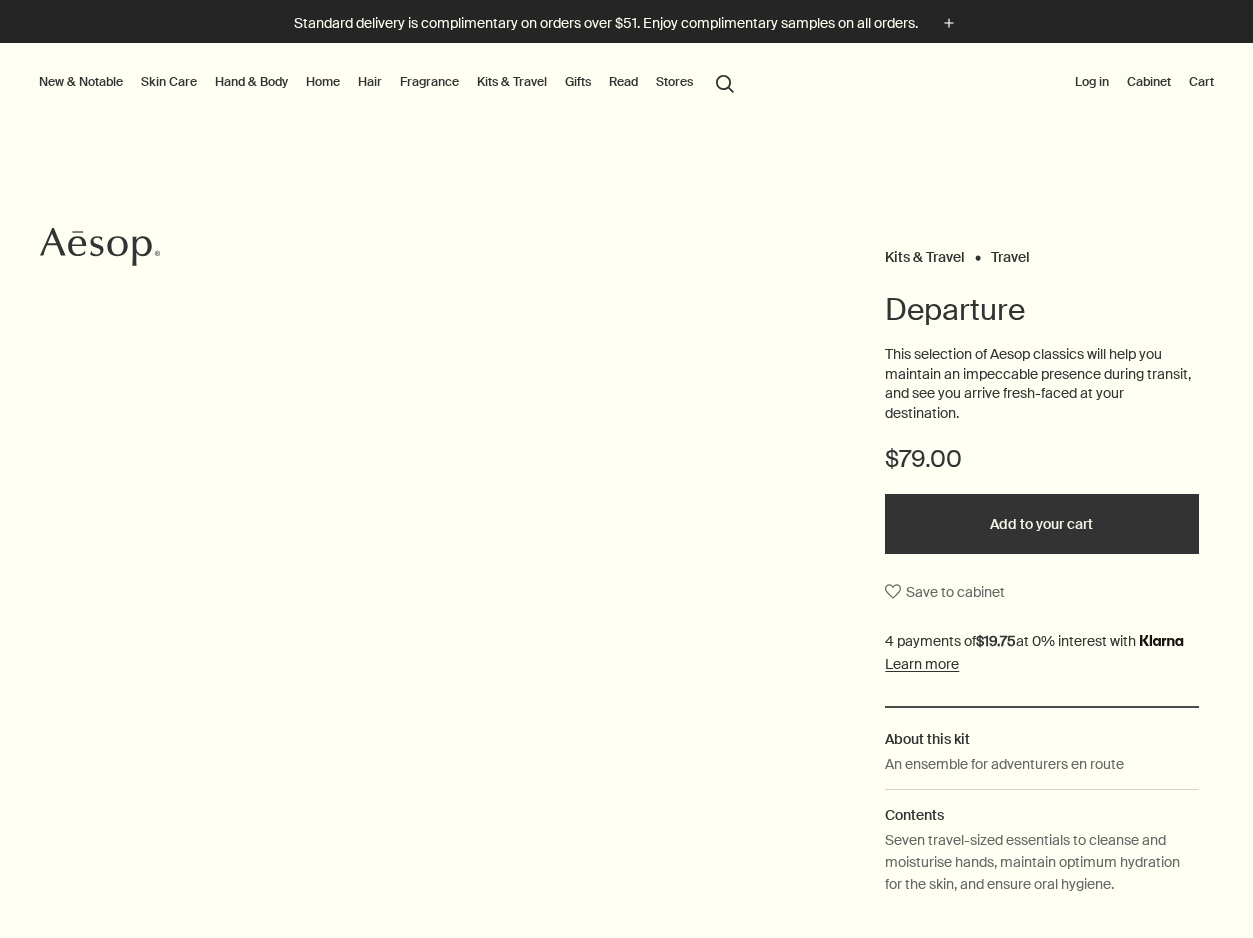 scroll, scrollTop: 0, scrollLeft: 0, axis: both 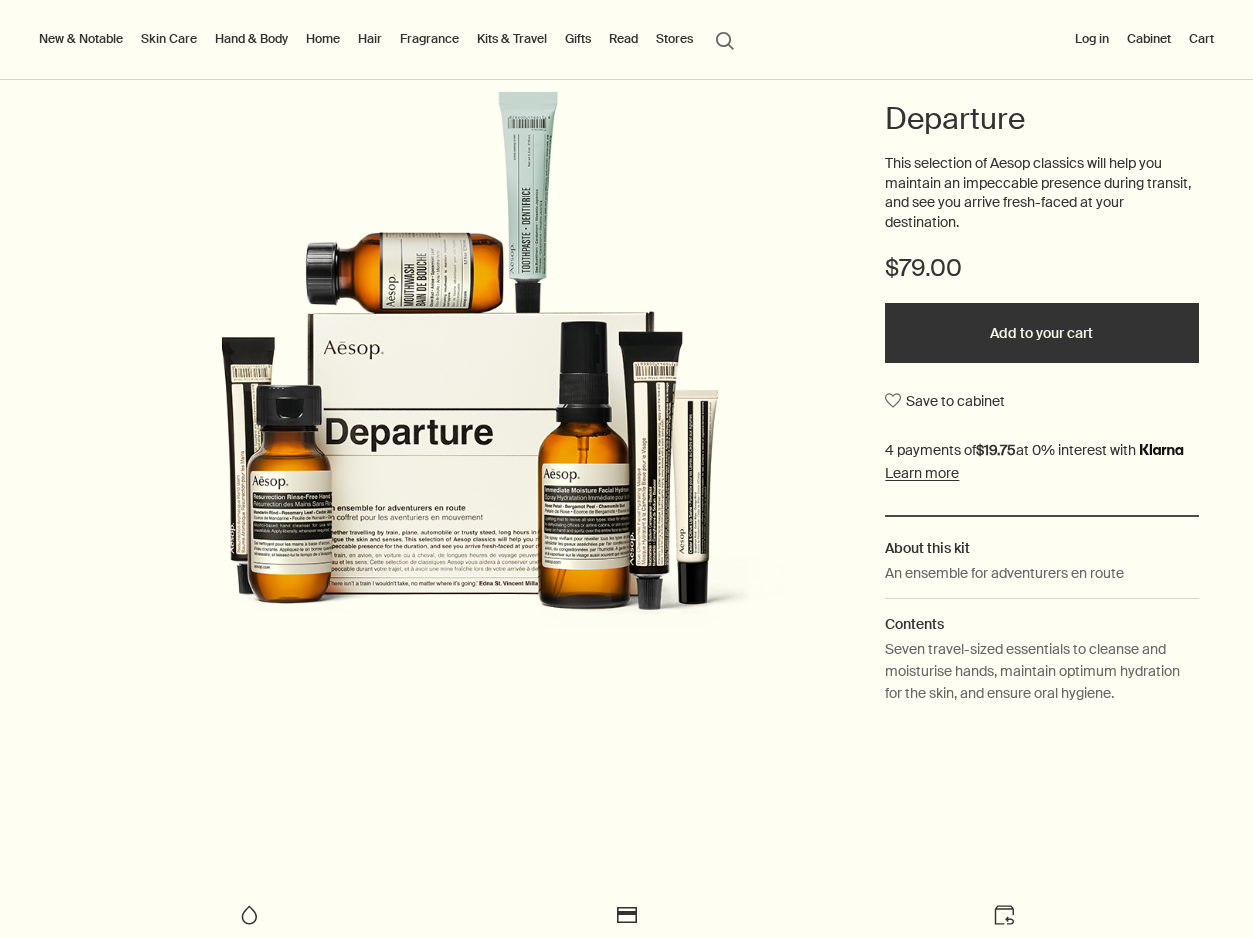 click at bounding box center [470, 389] 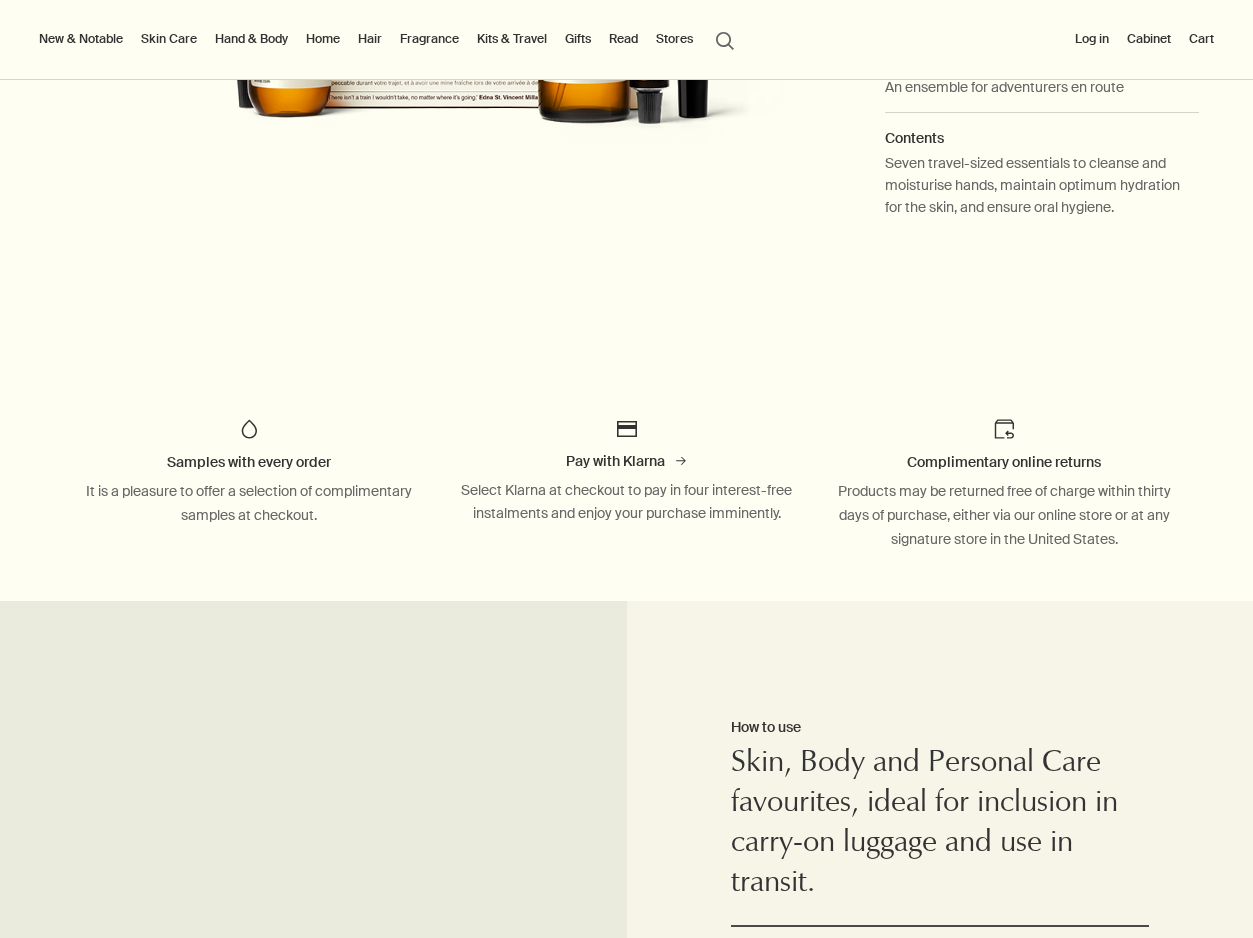 scroll, scrollTop: 0, scrollLeft: 0, axis: both 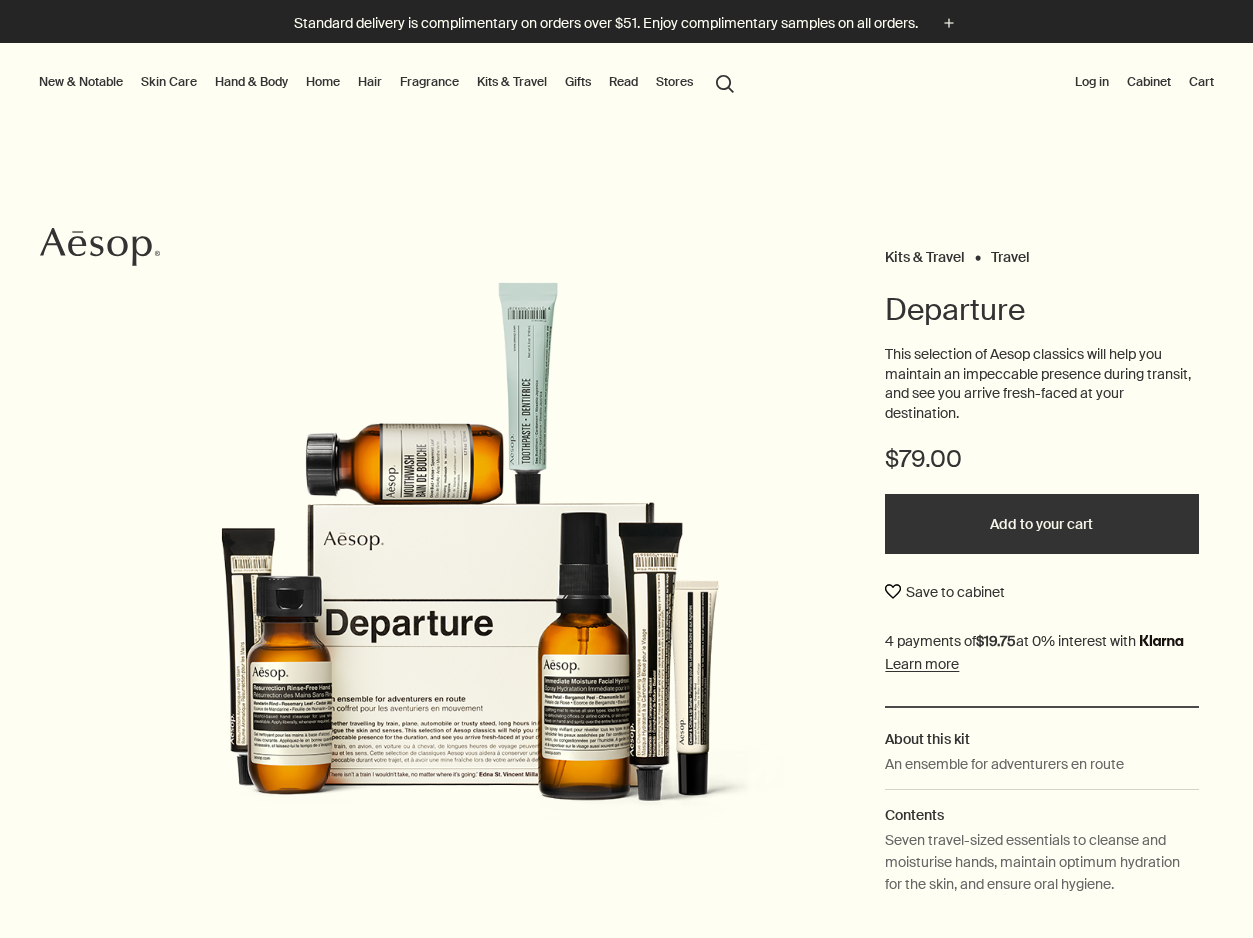 click on "Save to cabinet" at bounding box center (945, 592) 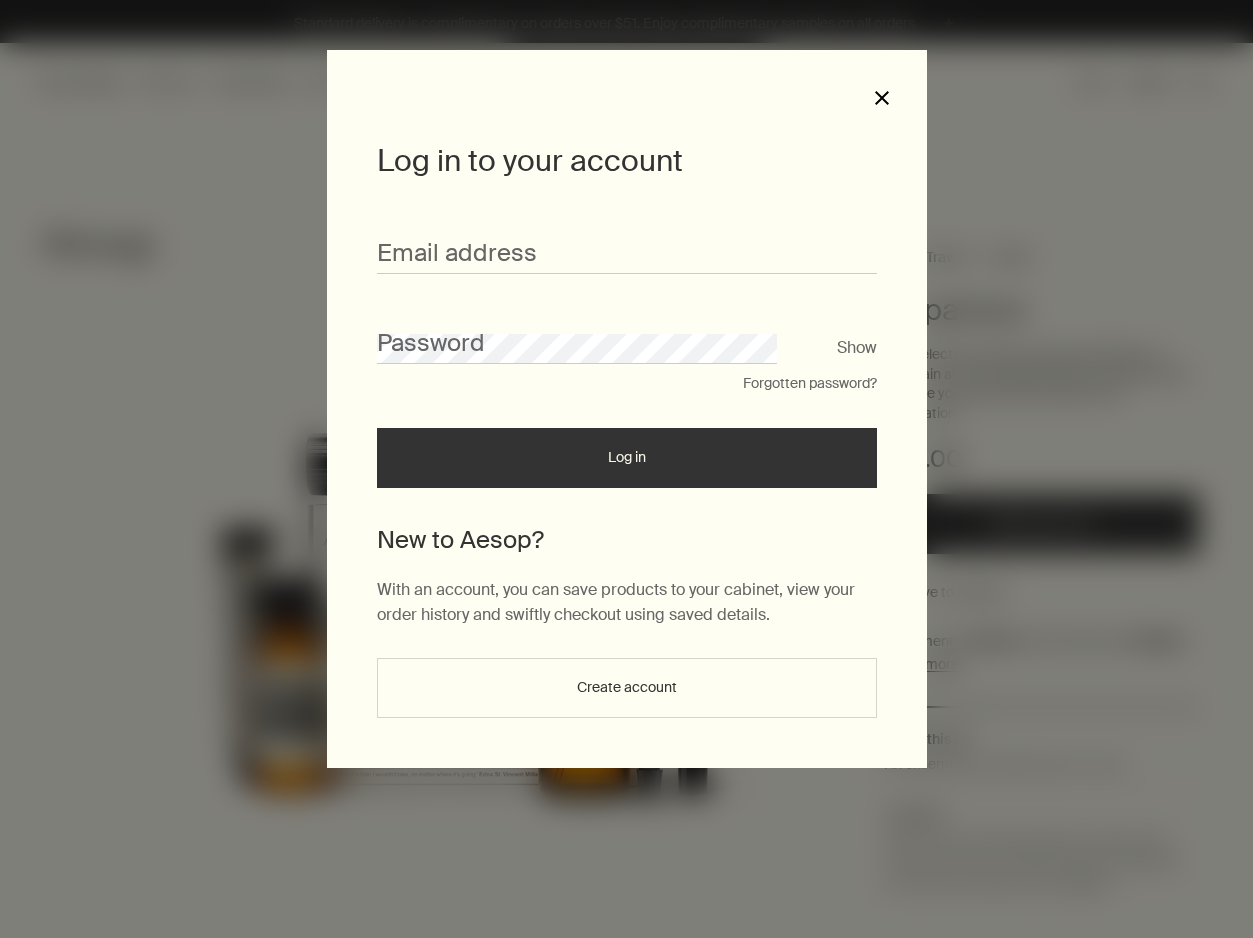 click on "close" at bounding box center (882, 98) 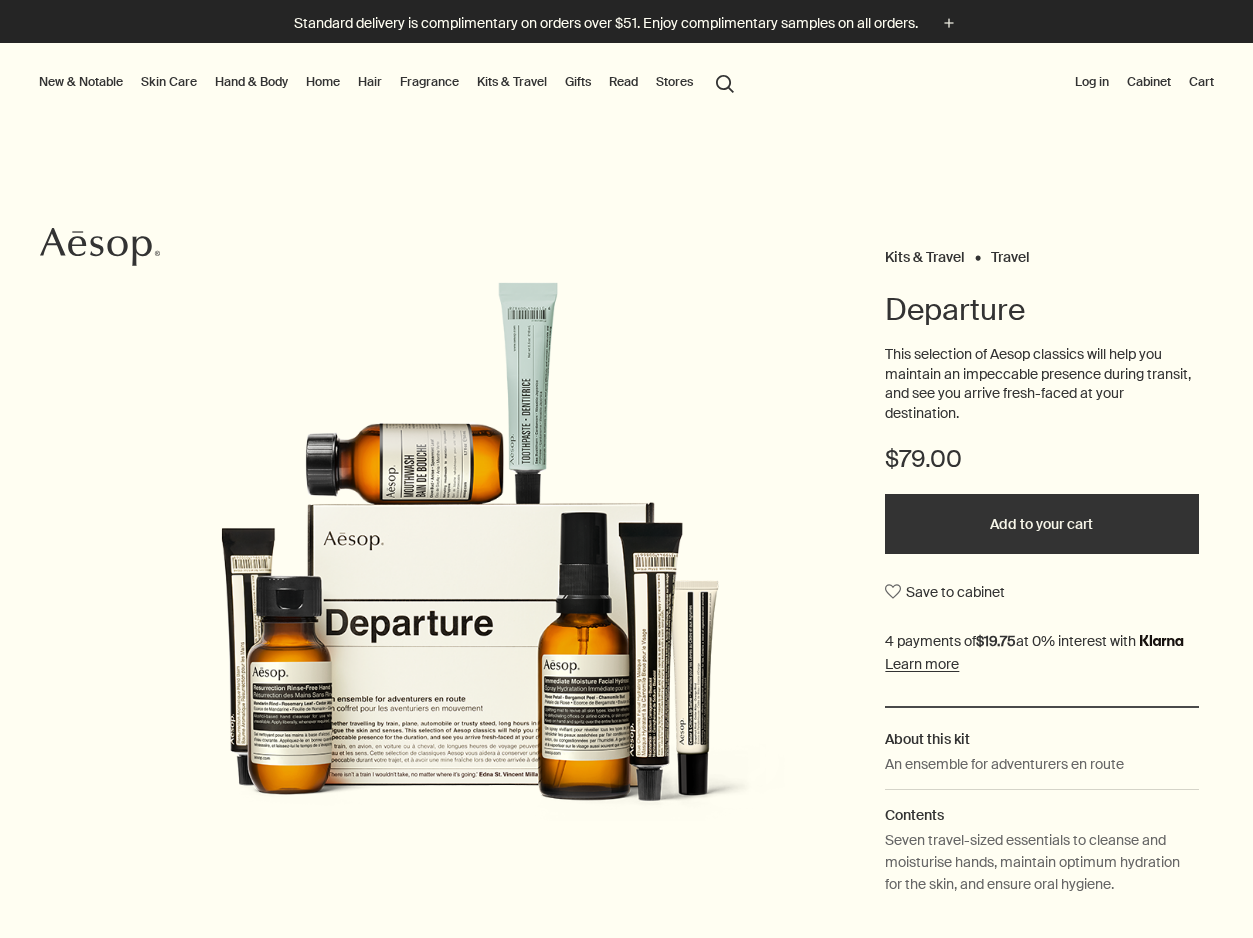 click on "Add to your cart" at bounding box center [1041, 524] 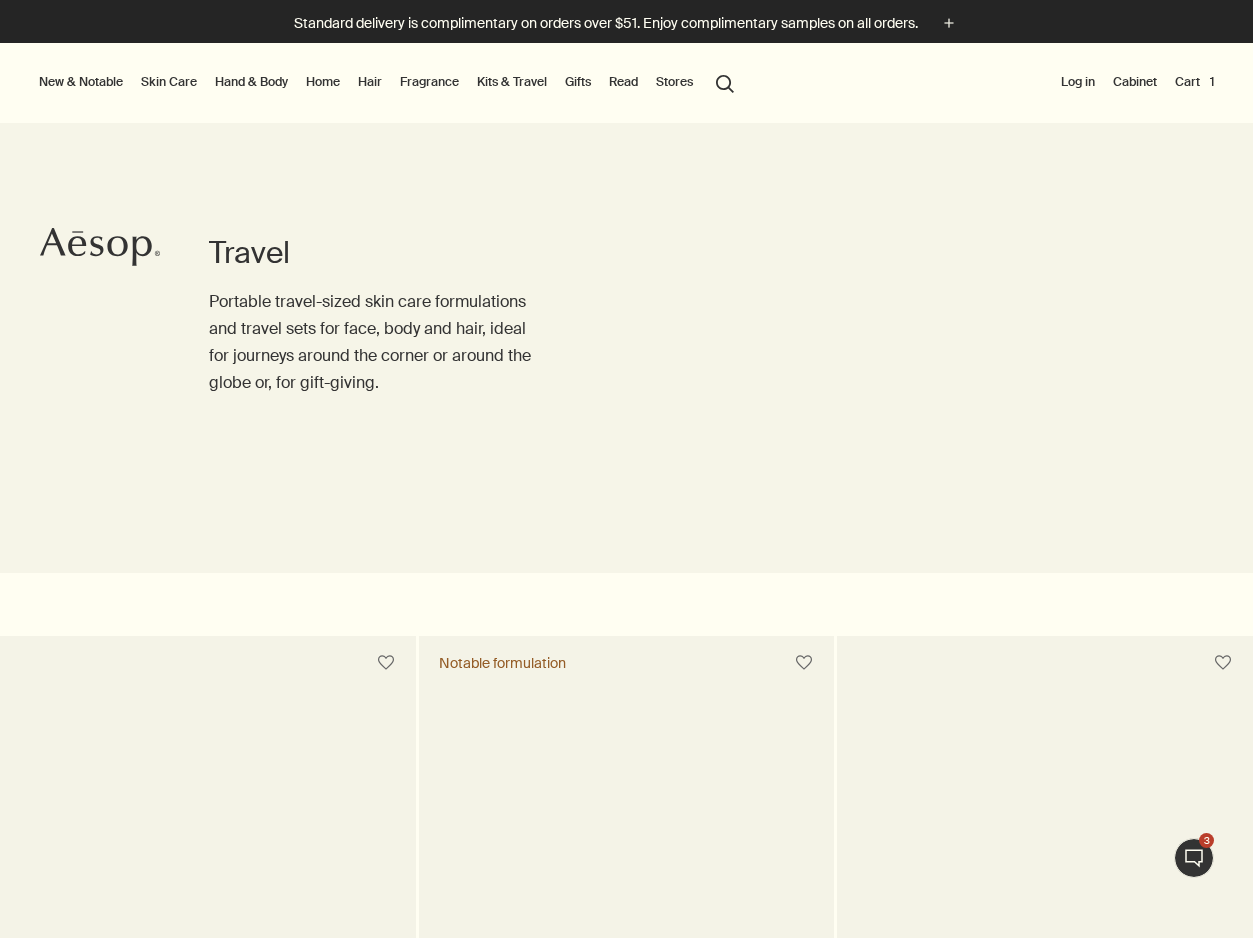scroll, scrollTop: 2845, scrollLeft: 0, axis: vertical 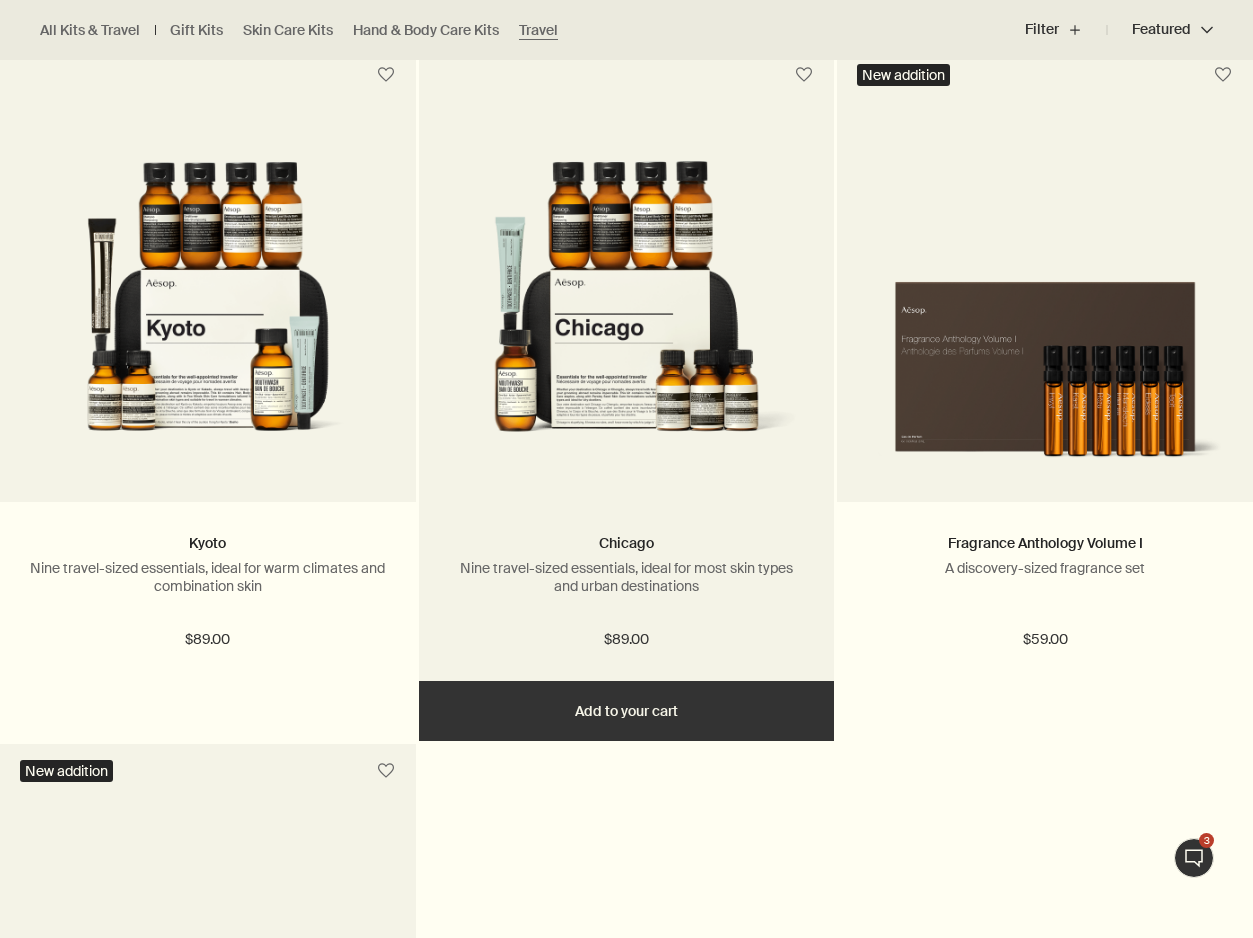 click at bounding box center [627, 316] 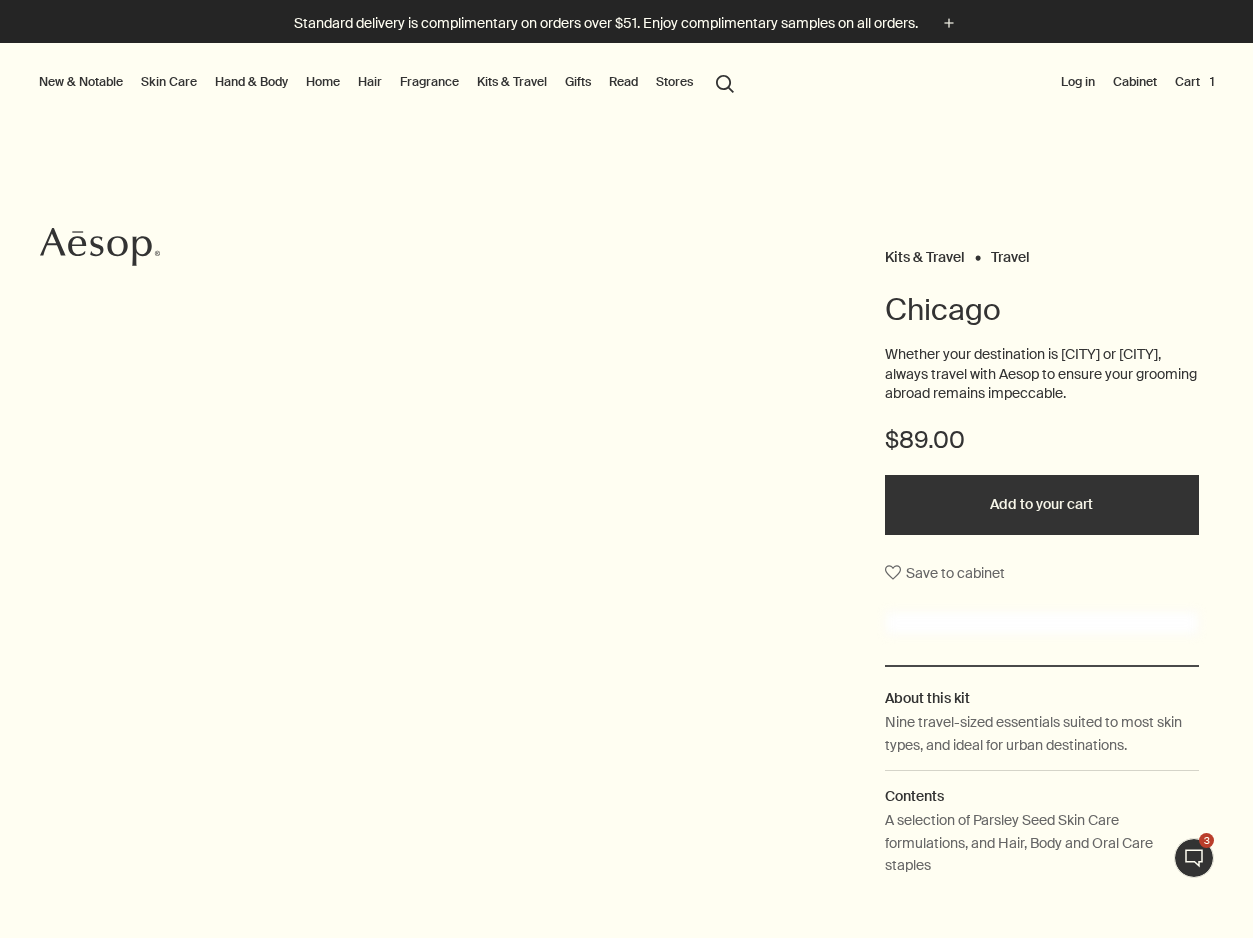 scroll, scrollTop: 0, scrollLeft: 0, axis: both 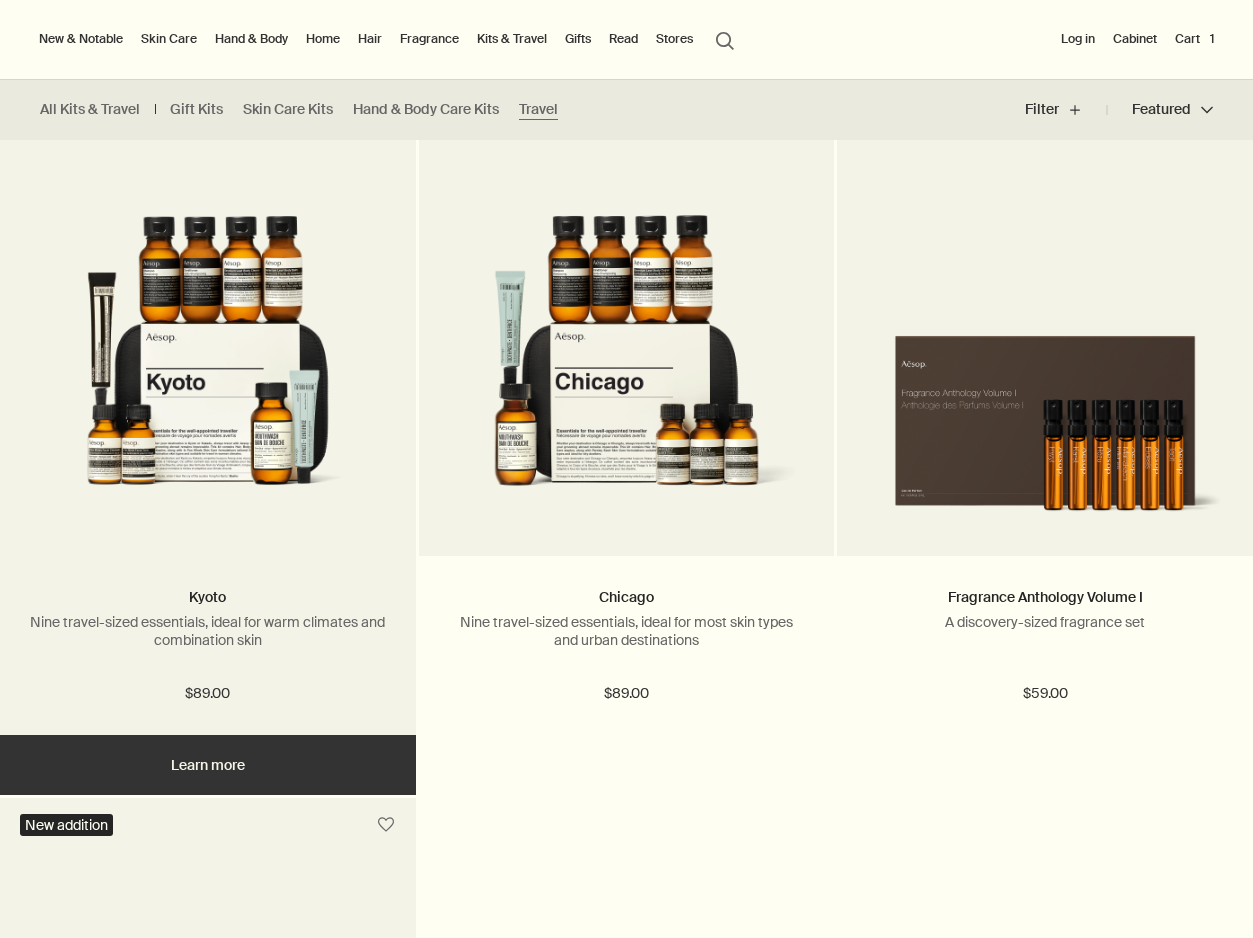 click at bounding box center (208, 370) 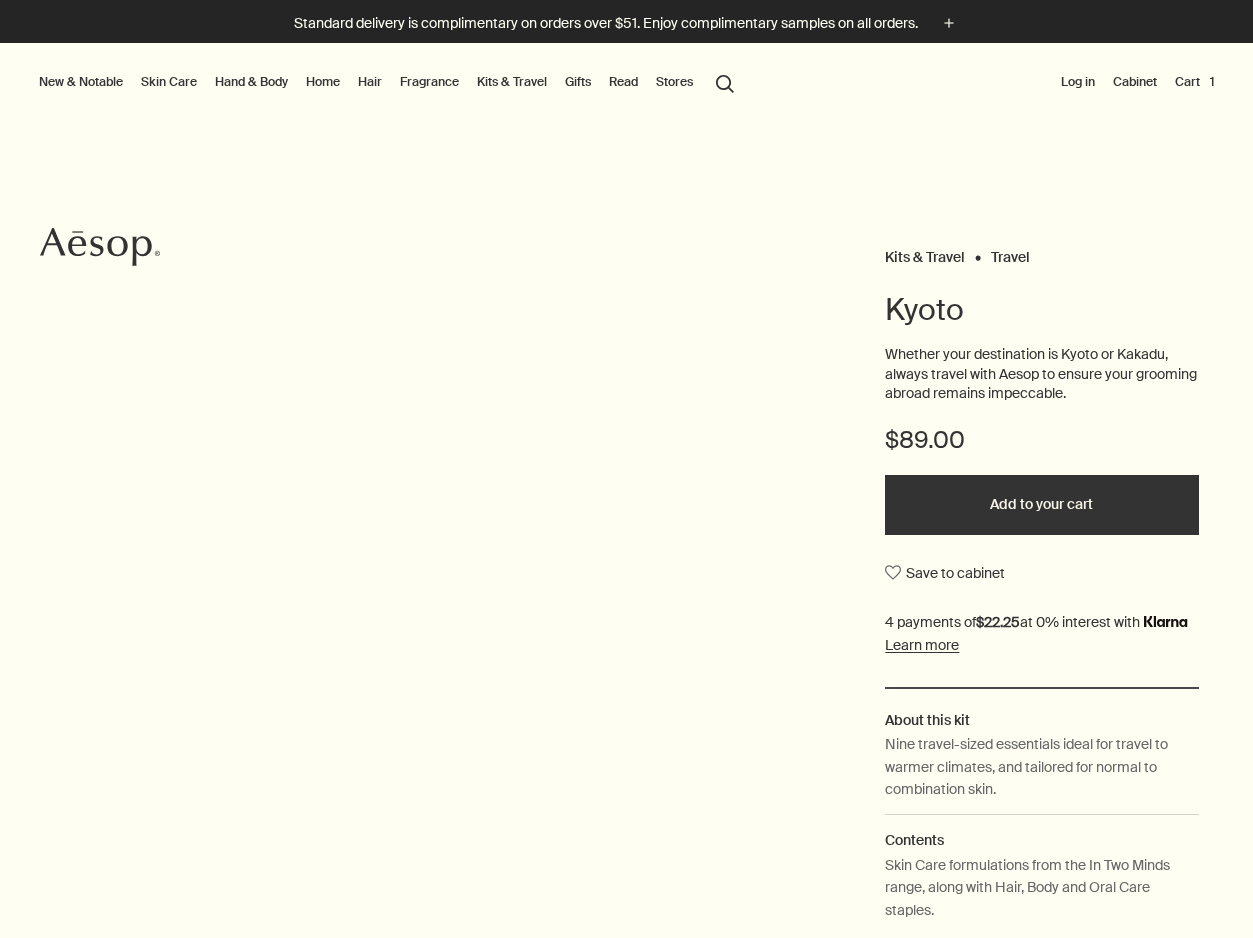 scroll, scrollTop: 0, scrollLeft: 0, axis: both 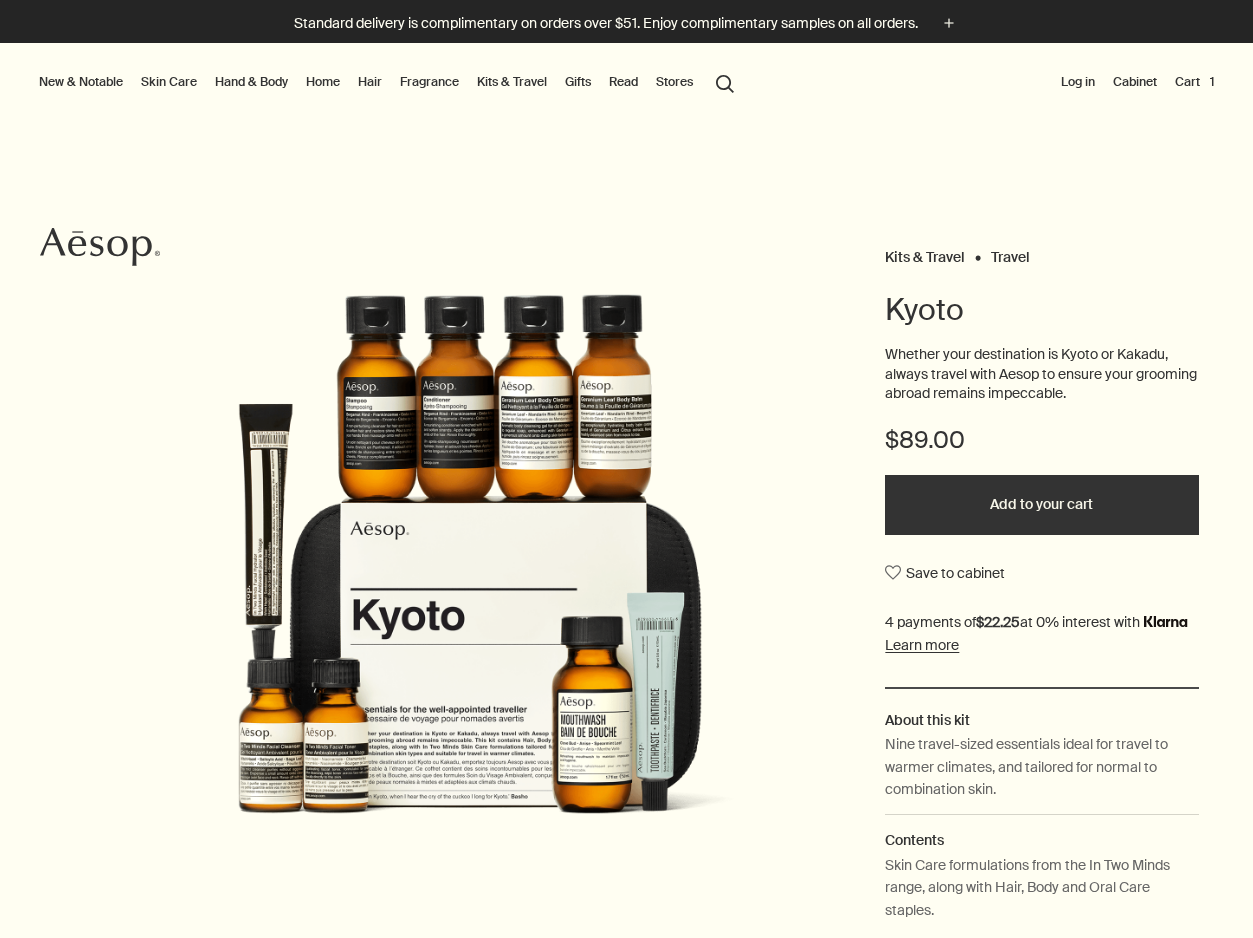 click on "Gifts" at bounding box center [578, 82] 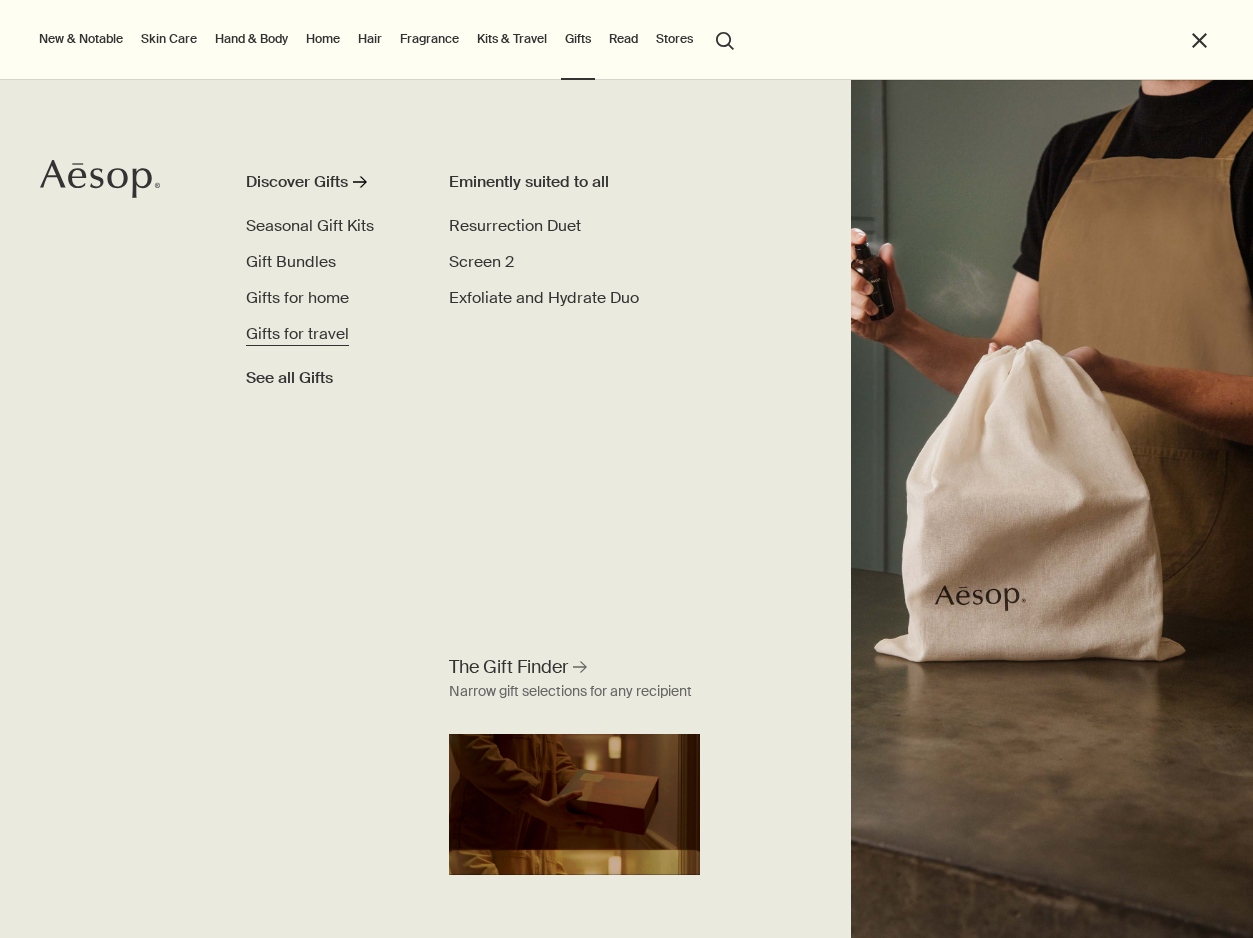 click on "Gifts for travel" at bounding box center [297, 333] 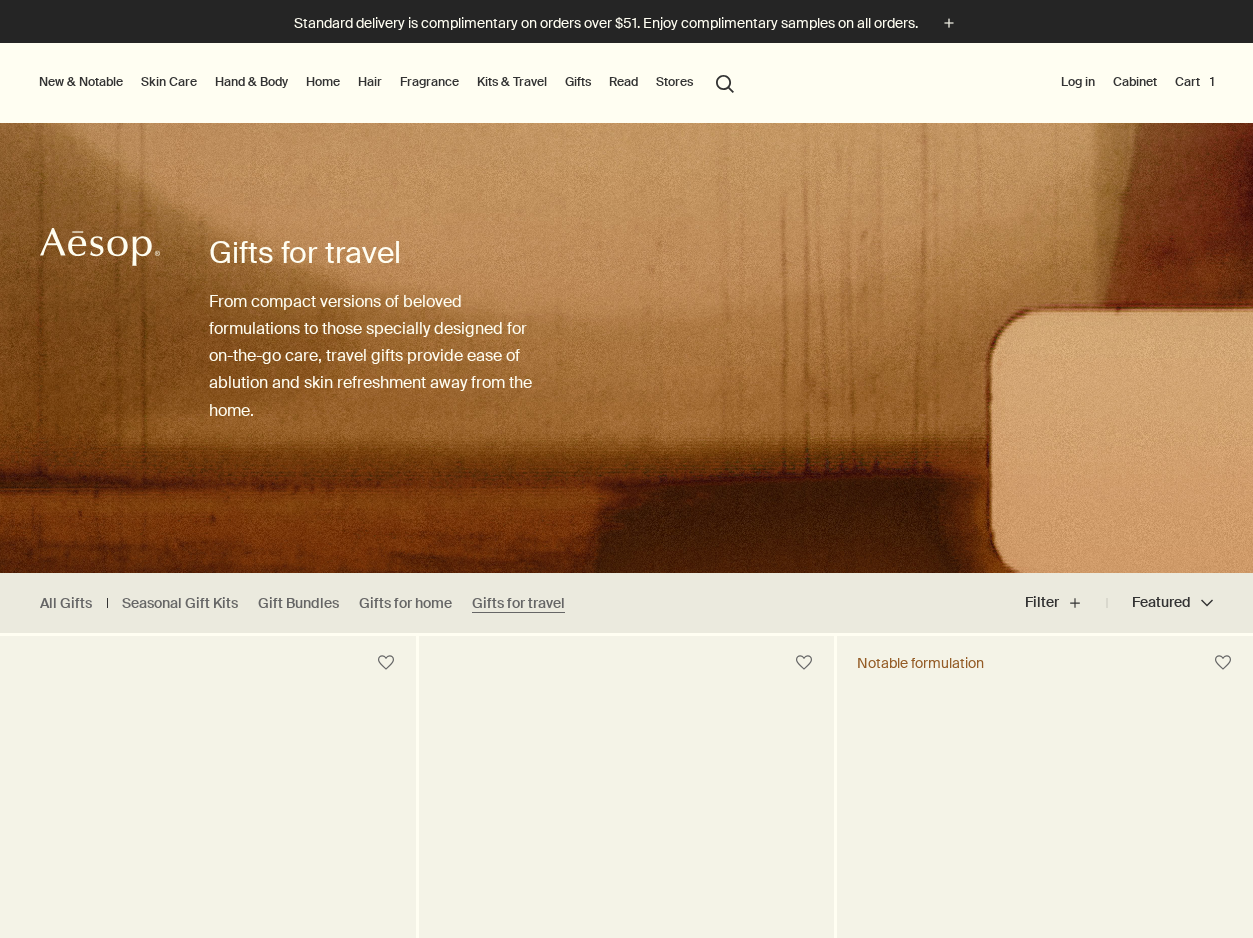 scroll, scrollTop: 0, scrollLeft: 0, axis: both 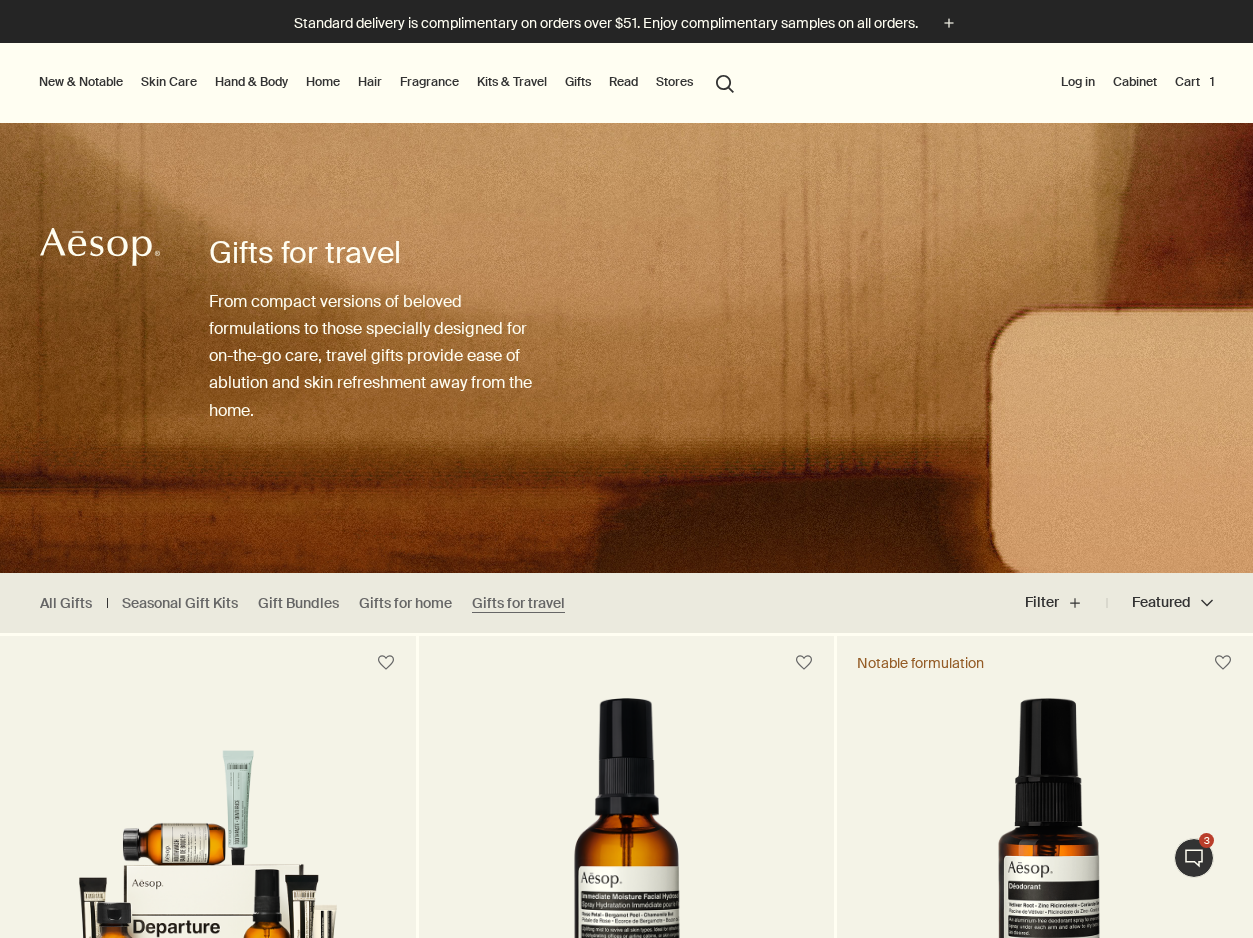 click on "Hair" at bounding box center [370, 82] 